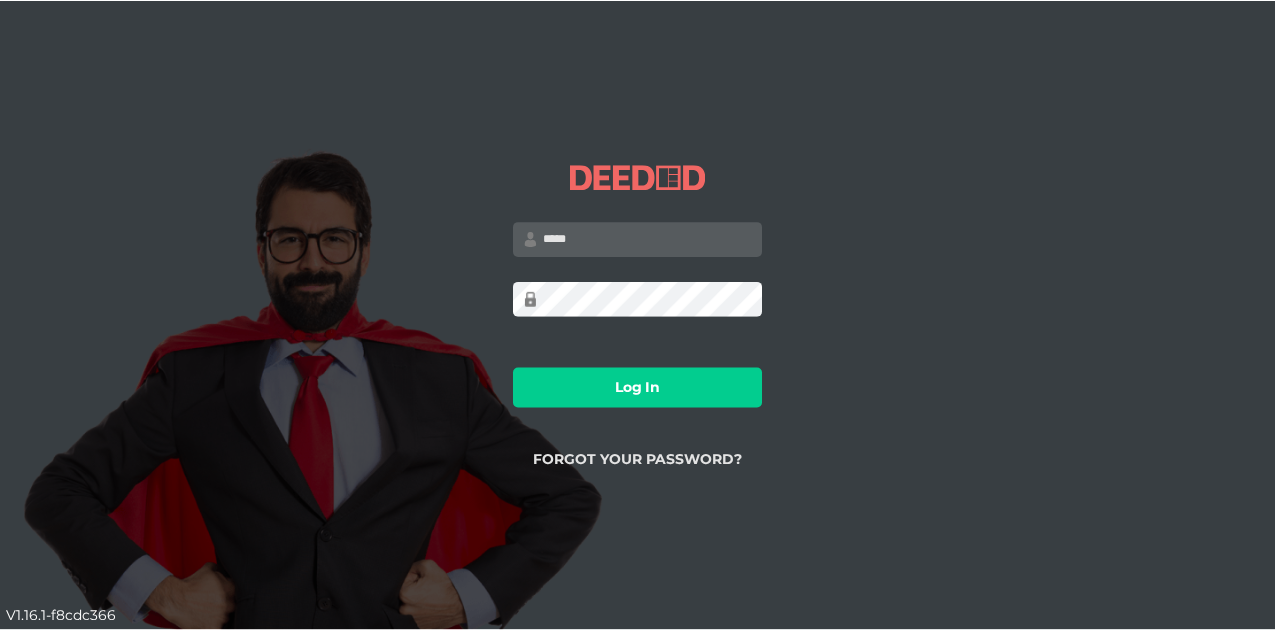 scroll, scrollTop: 0, scrollLeft: 0, axis: both 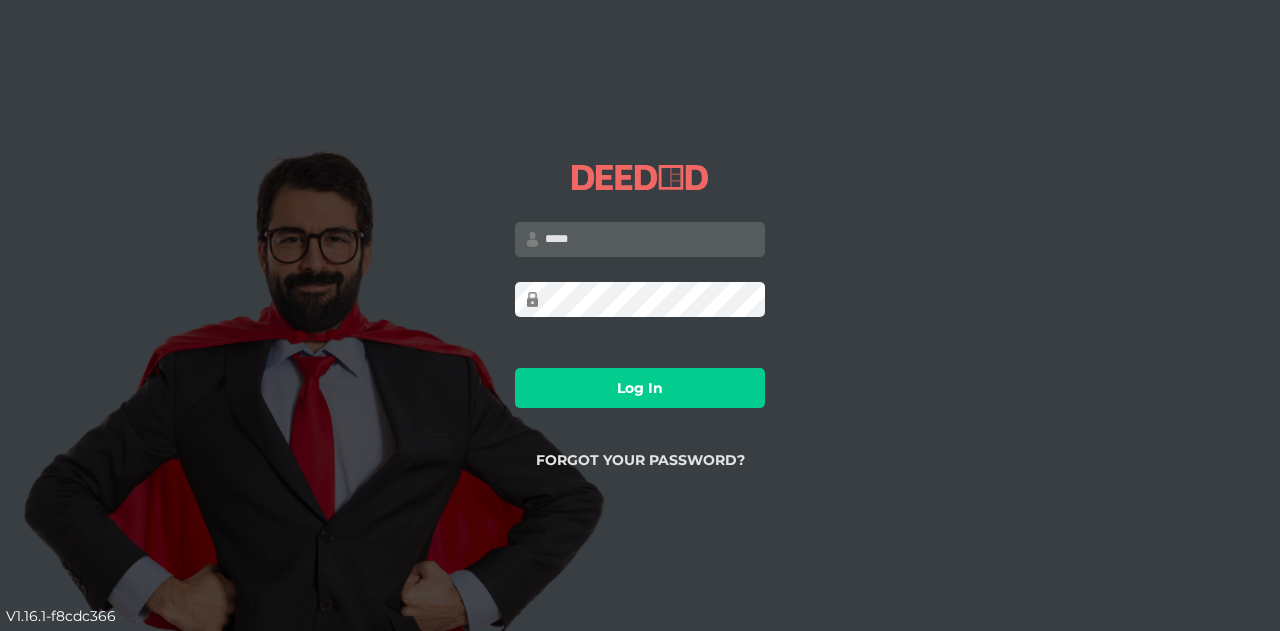 click at bounding box center (640, 239) 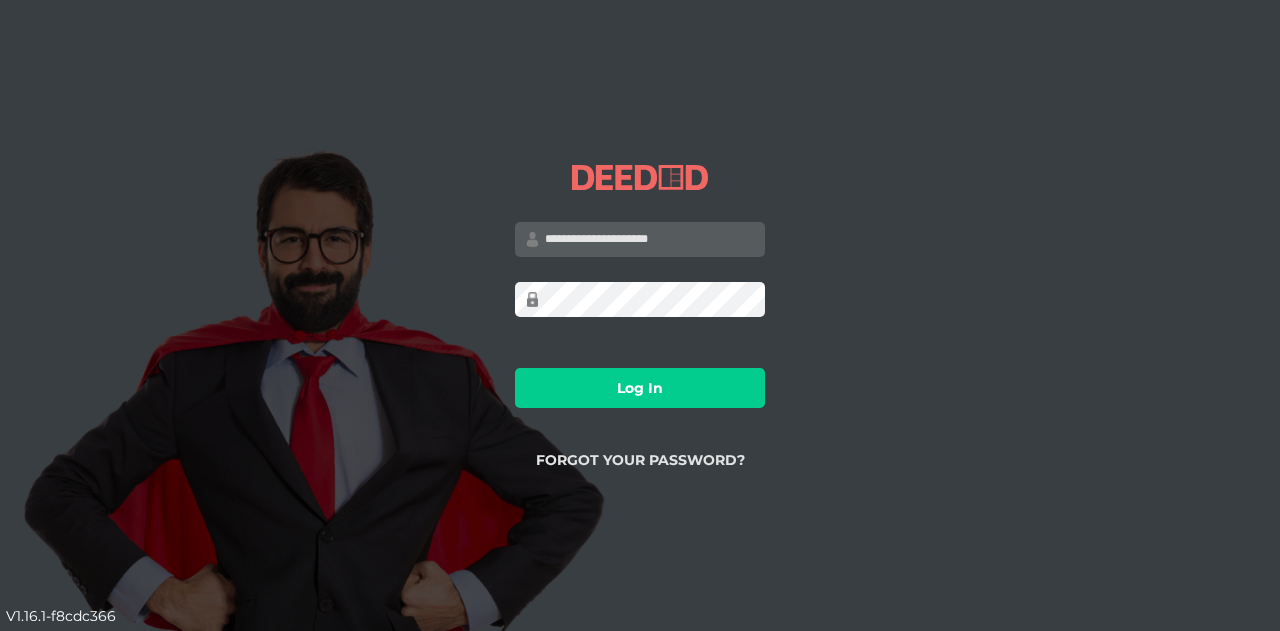 type on "**********" 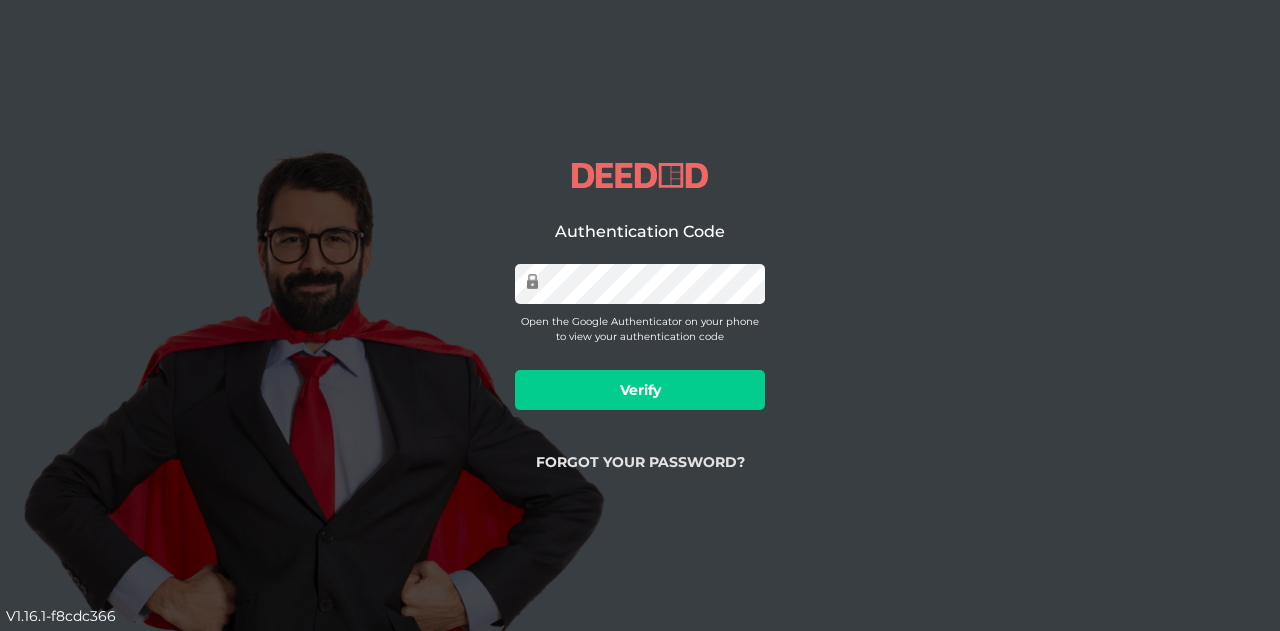 click on "Verify" at bounding box center [640, 390] 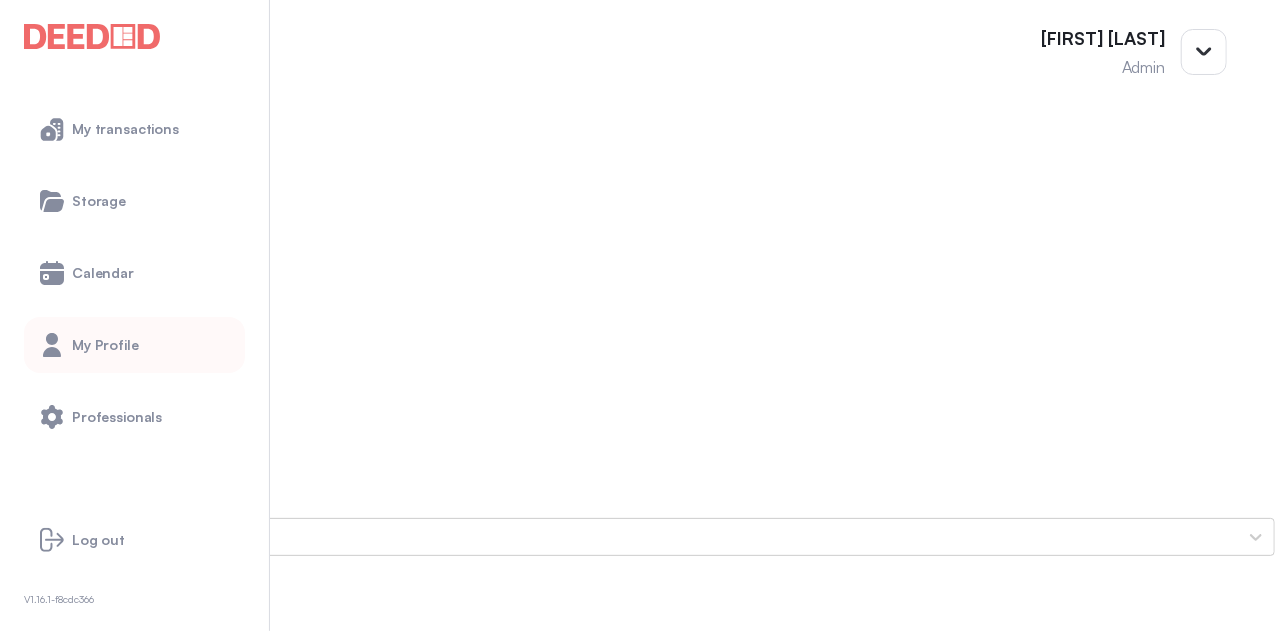 scroll, scrollTop: 0, scrollLeft: 0, axis: both 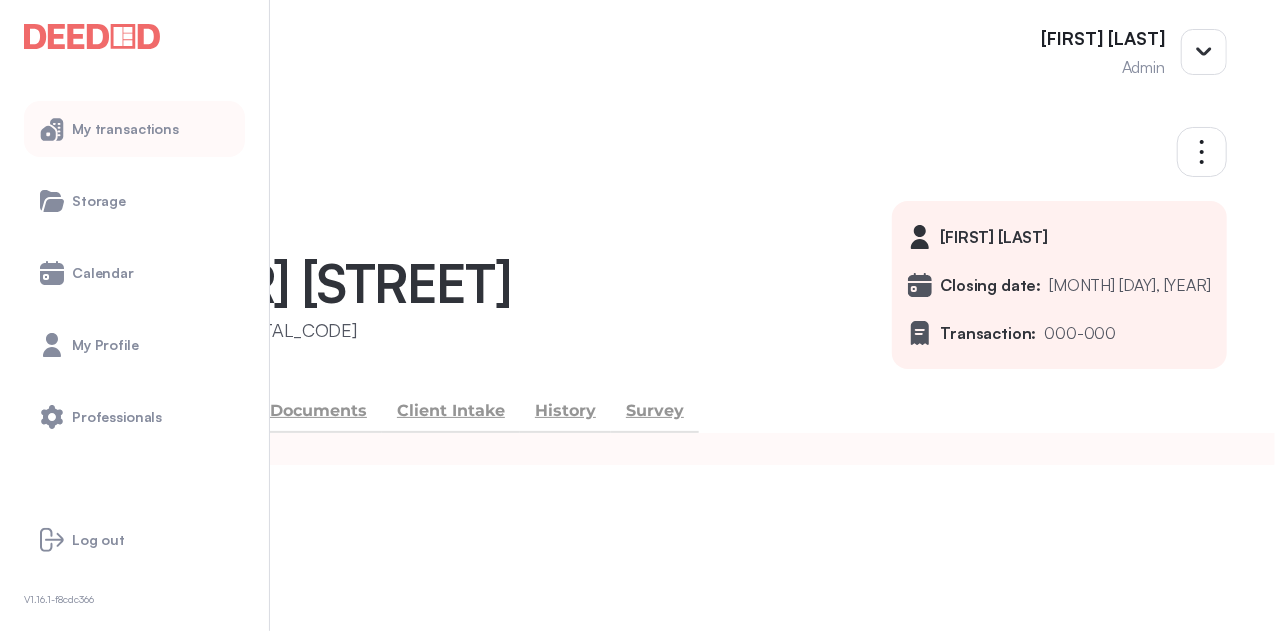 click on "My transactions" at bounding box center (125, 129) 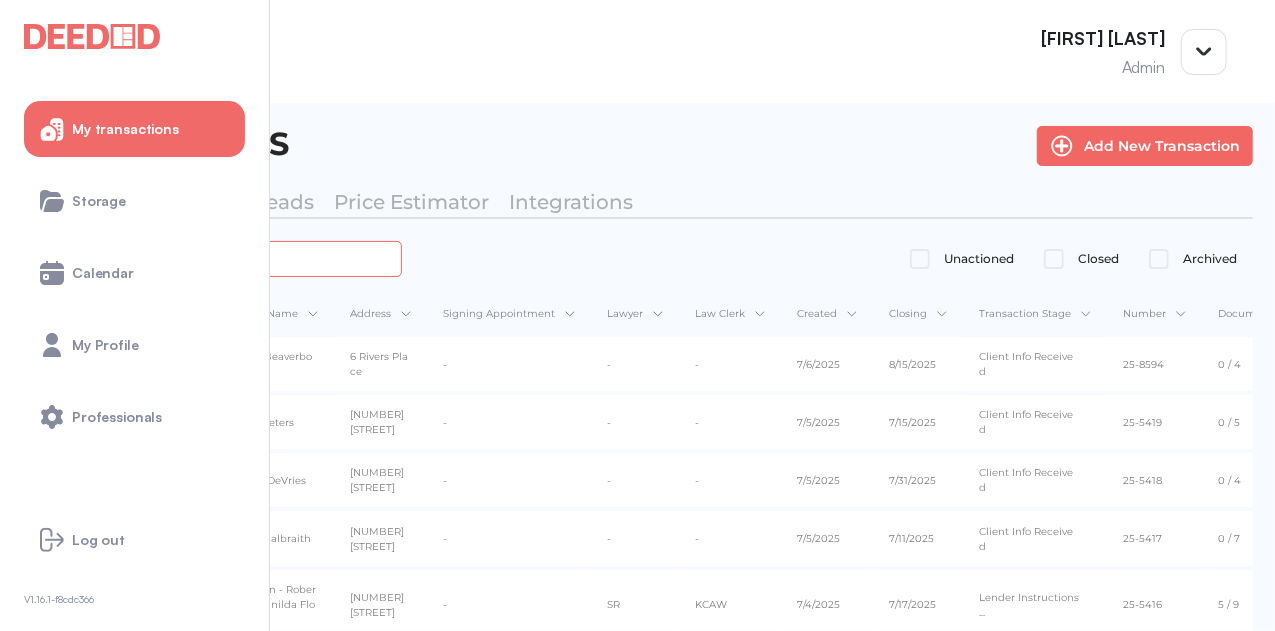 paste on "**********" 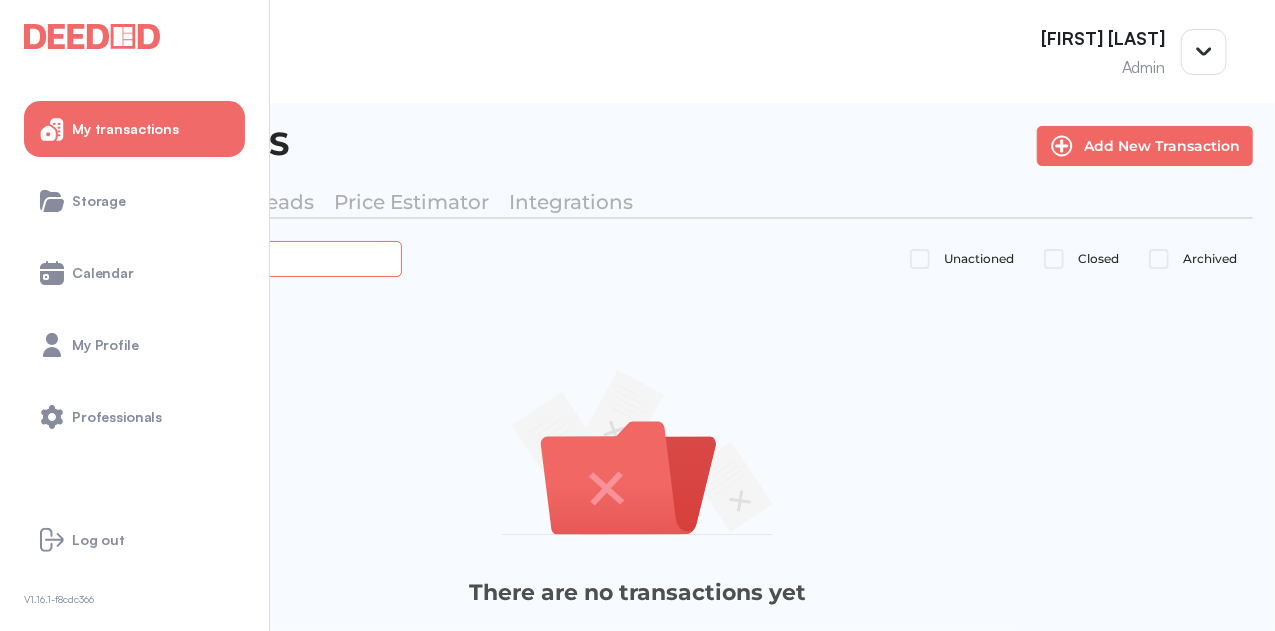 click on "**********" at bounding box center [224, 258] 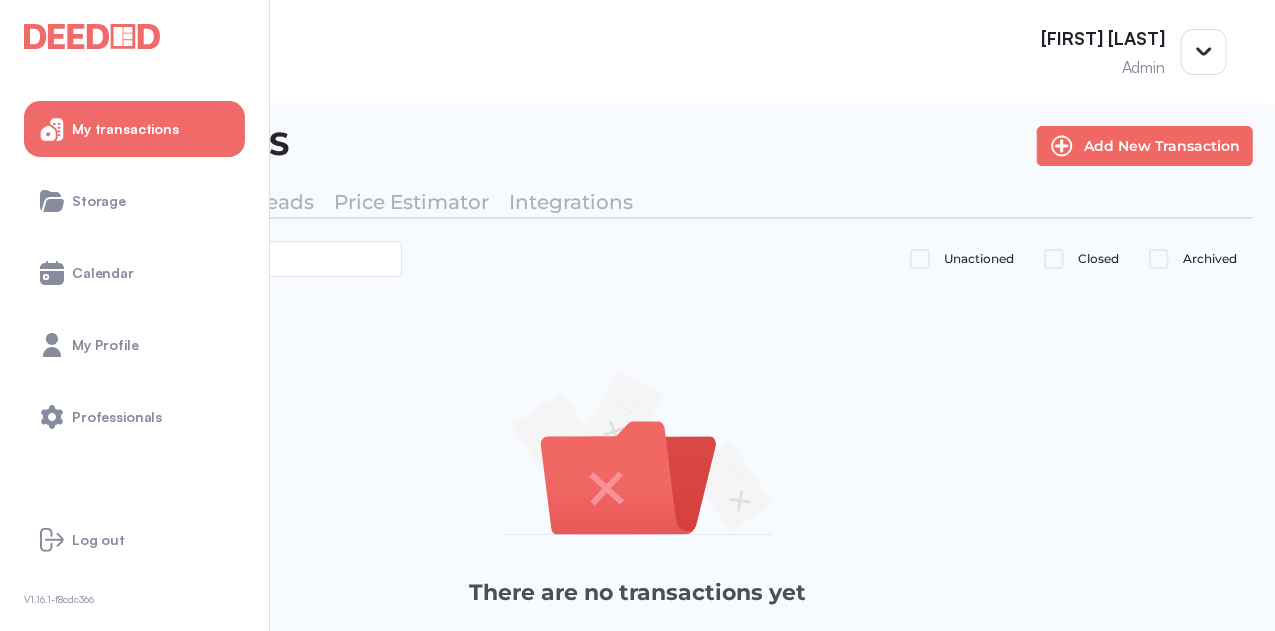 click on "My Leads" at bounding box center (266, 203) 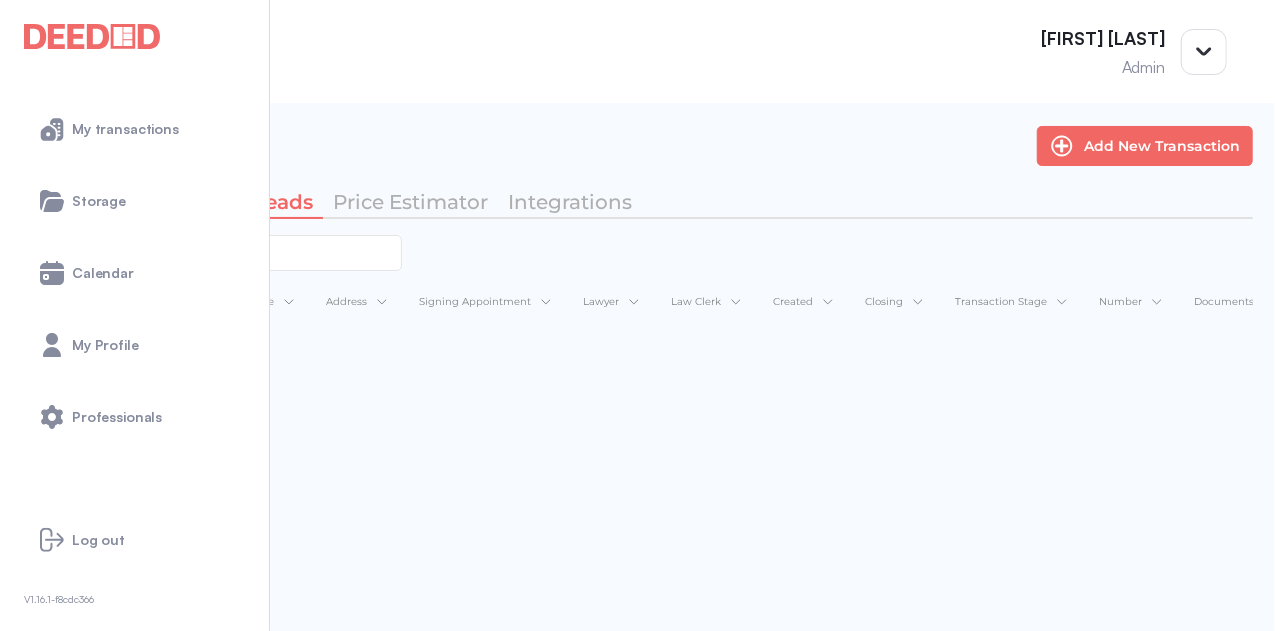click on "My Transactions" at bounding box center [114, 203] 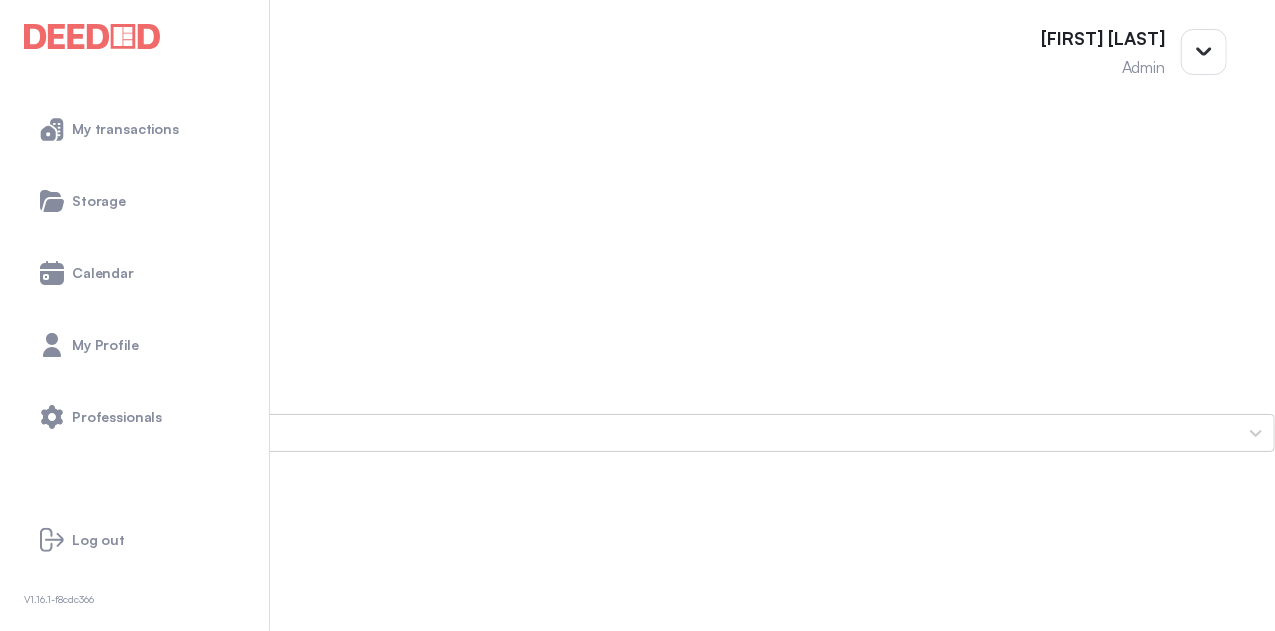 scroll, scrollTop: 400, scrollLeft: 0, axis: vertical 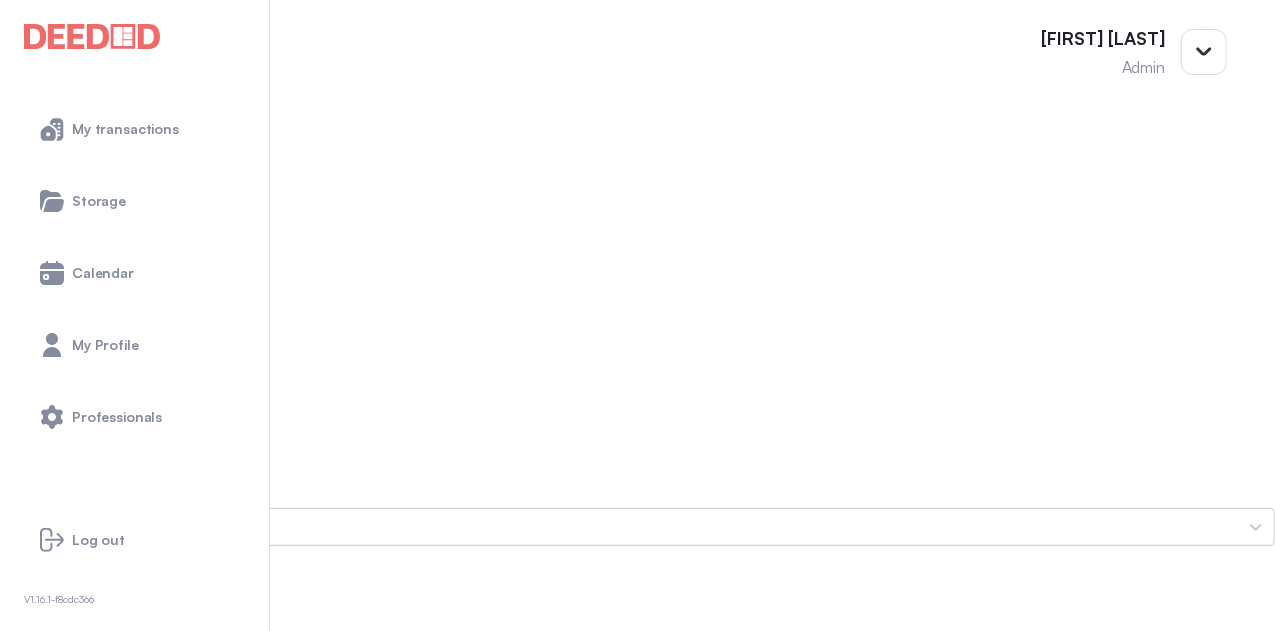 click on "[FIRST] [LAST] [ROLE]" at bounding box center (637, 51) 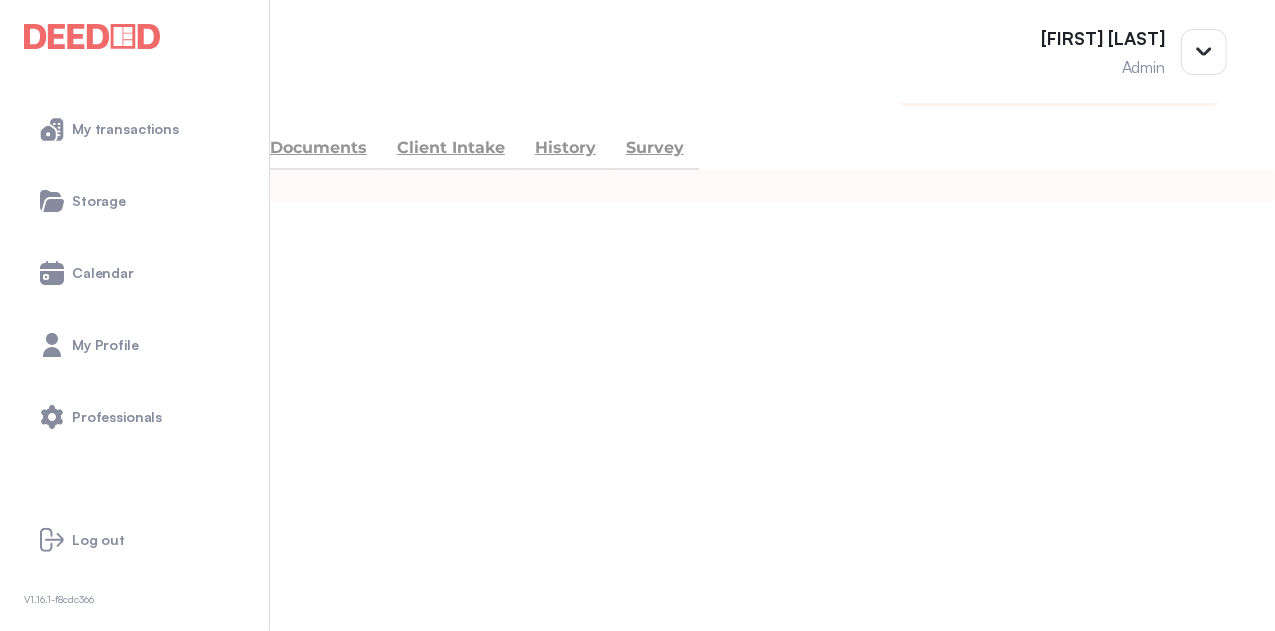 scroll, scrollTop: 300, scrollLeft: 0, axis: vertical 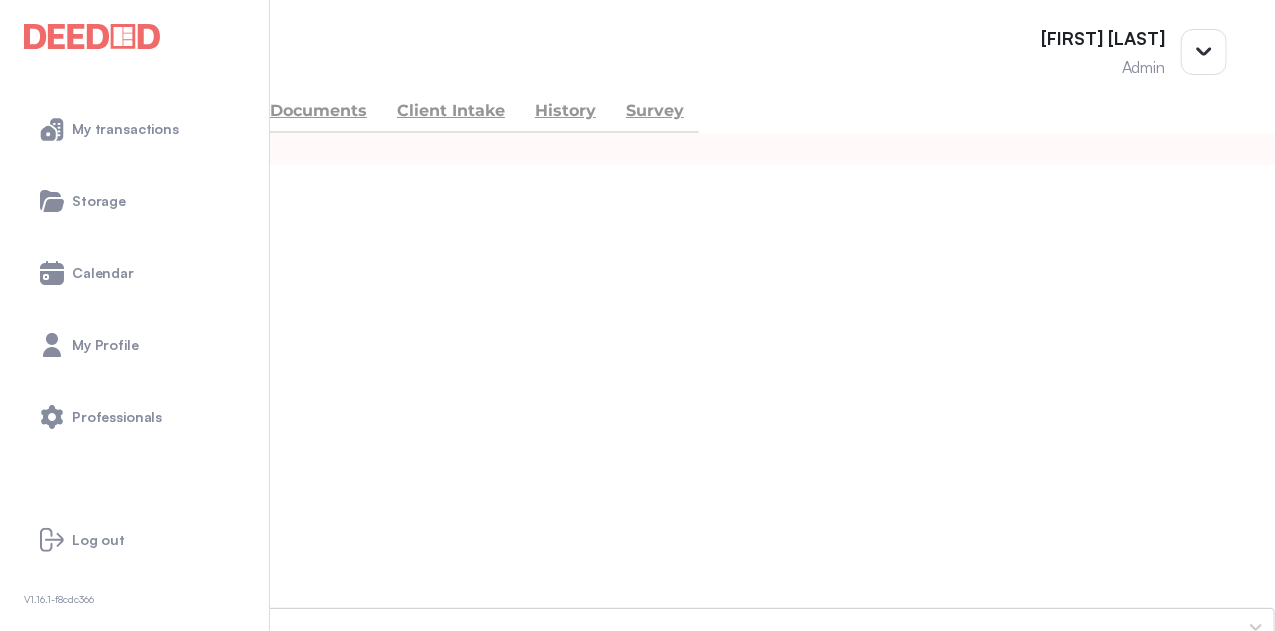 drag, startPoint x: 599, startPoint y: 350, endPoint x: 346, endPoint y: 350, distance: 253 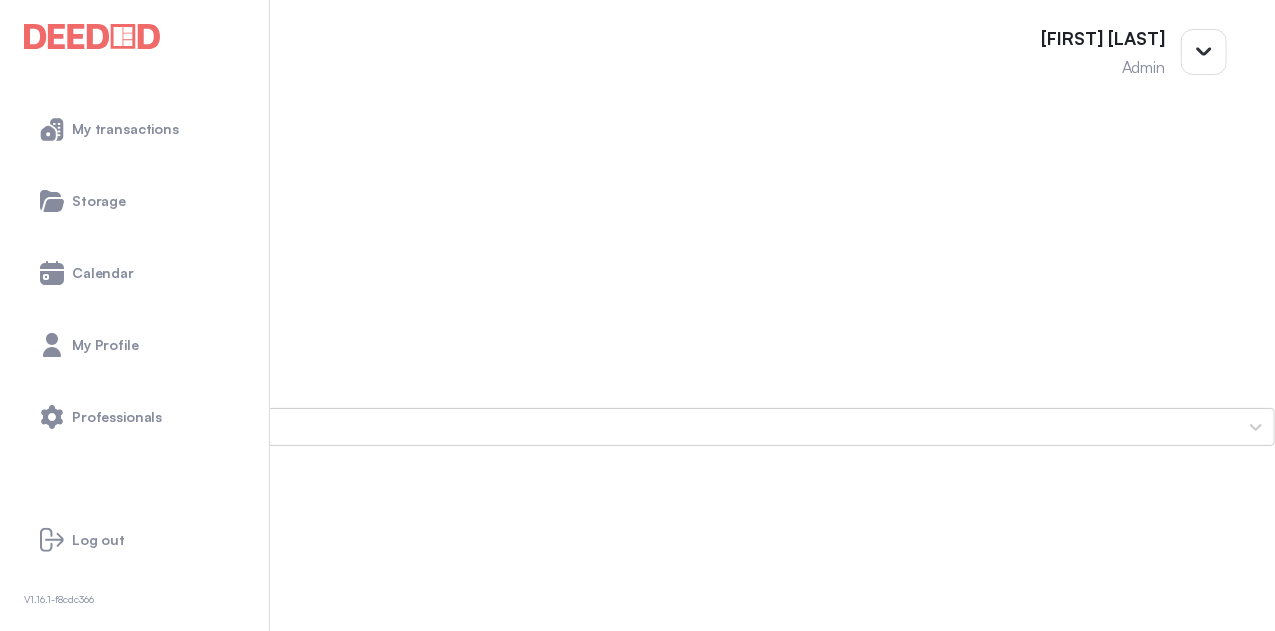 scroll, scrollTop: 0, scrollLeft: 0, axis: both 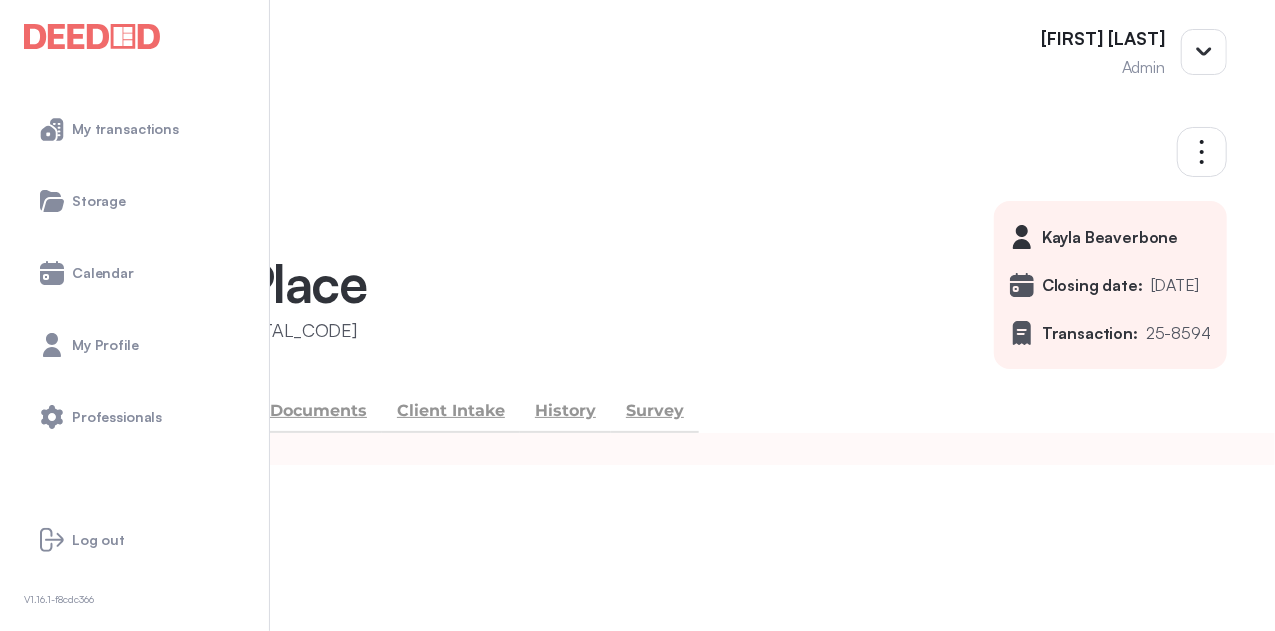 click on "Purchase  of 6 Rivers Place Whitecourt, AB - T7S 0A8  Kayla Beaverbone Closing date: August 15, 2025 Transaction: 25-8594" at bounding box center [637, 285] 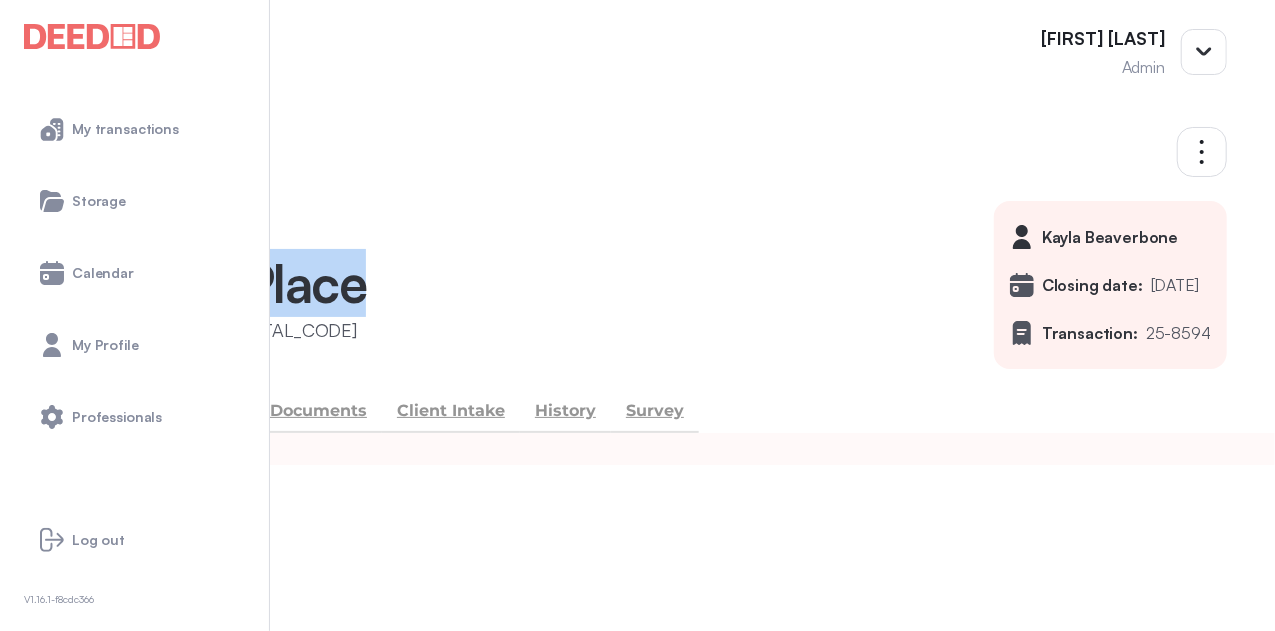 drag, startPoint x: 674, startPoint y: 297, endPoint x: 284, endPoint y: 289, distance: 390.08203 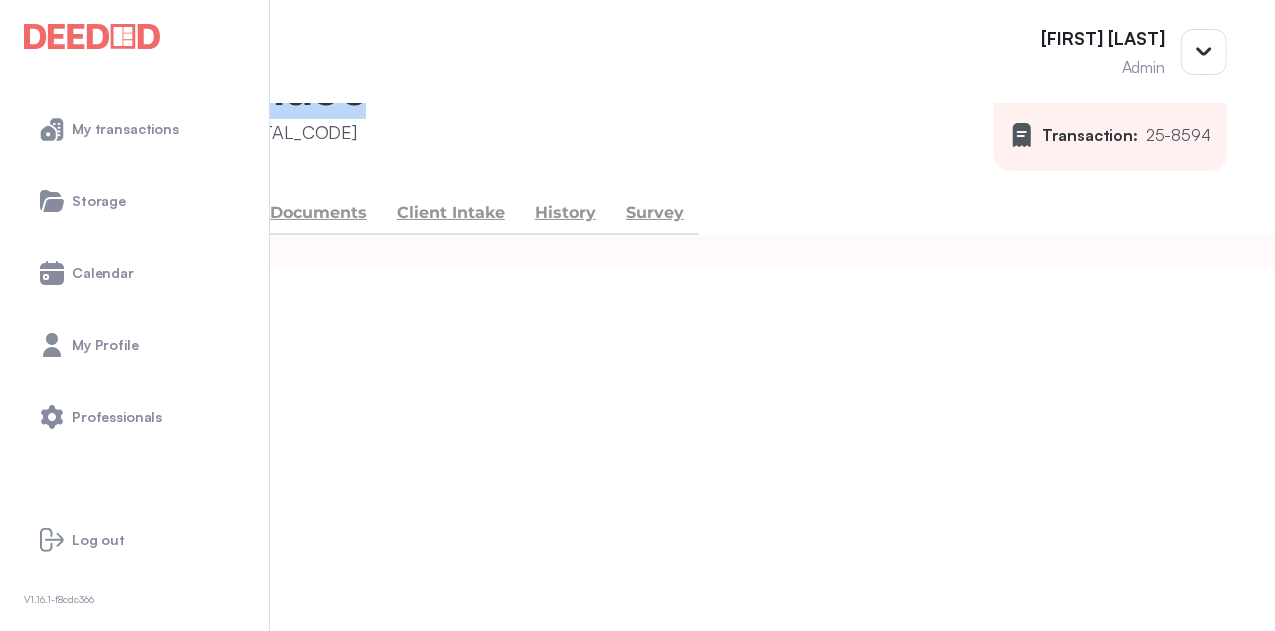 scroll, scrollTop: 200, scrollLeft: 0, axis: vertical 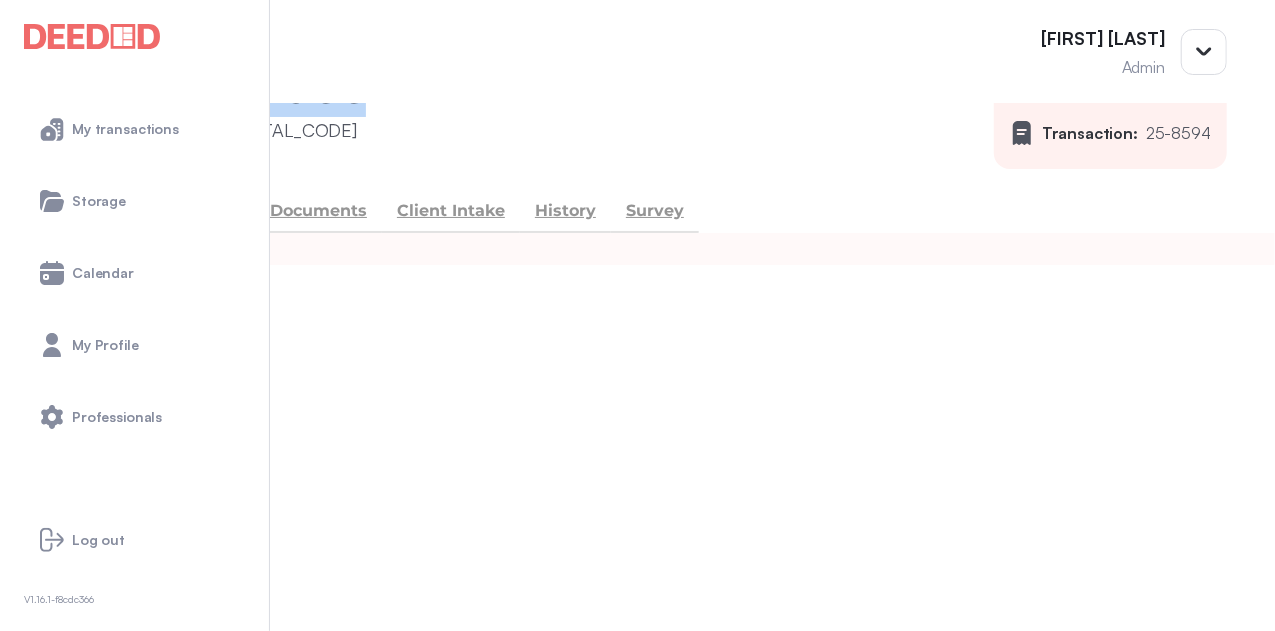 drag, startPoint x: 498, startPoint y: 419, endPoint x: 322, endPoint y: 419, distance: 176 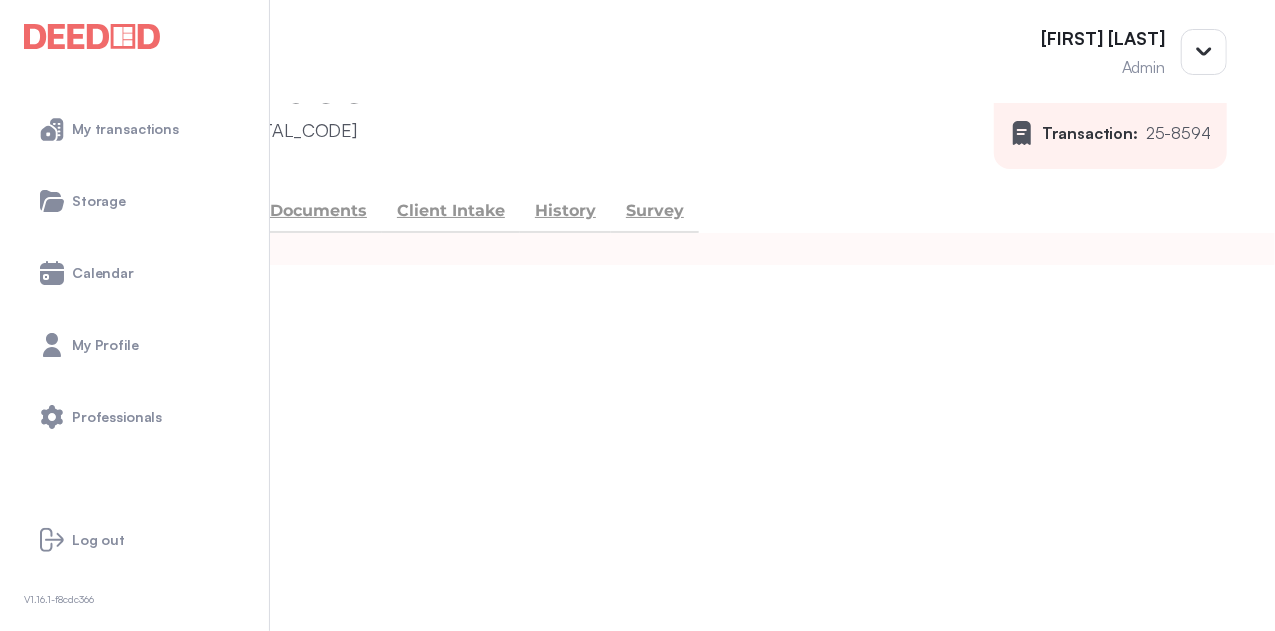 drag, startPoint x: 708, startPoint y: 427, endPoint x: 559, endPoint y: 427, distance: 149 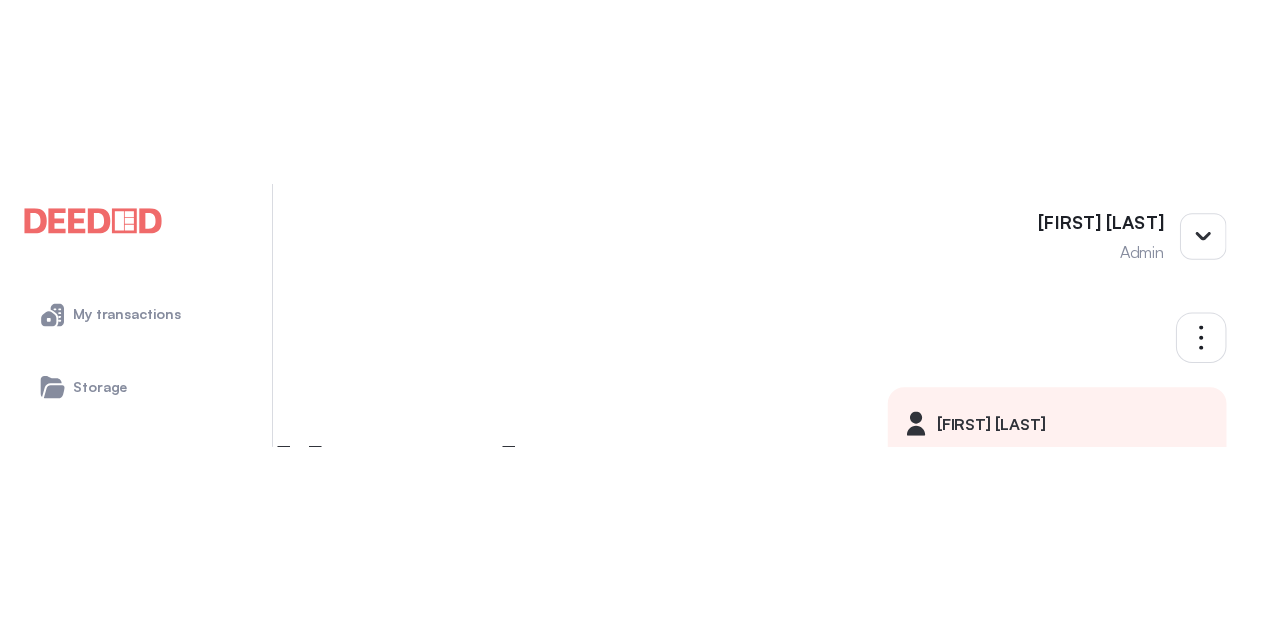 scroll, scrollTop: 300, scrollLeft: 0, axis: vertical 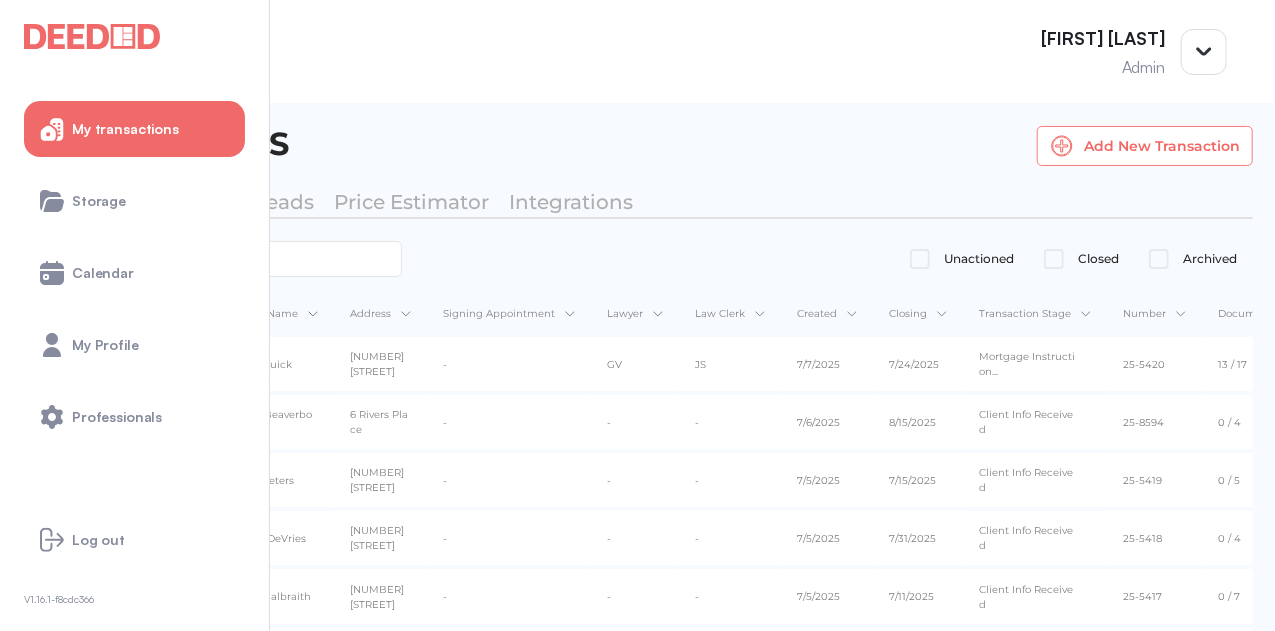 click on "Add New Transaction" at bounding box center (1145, 146) 